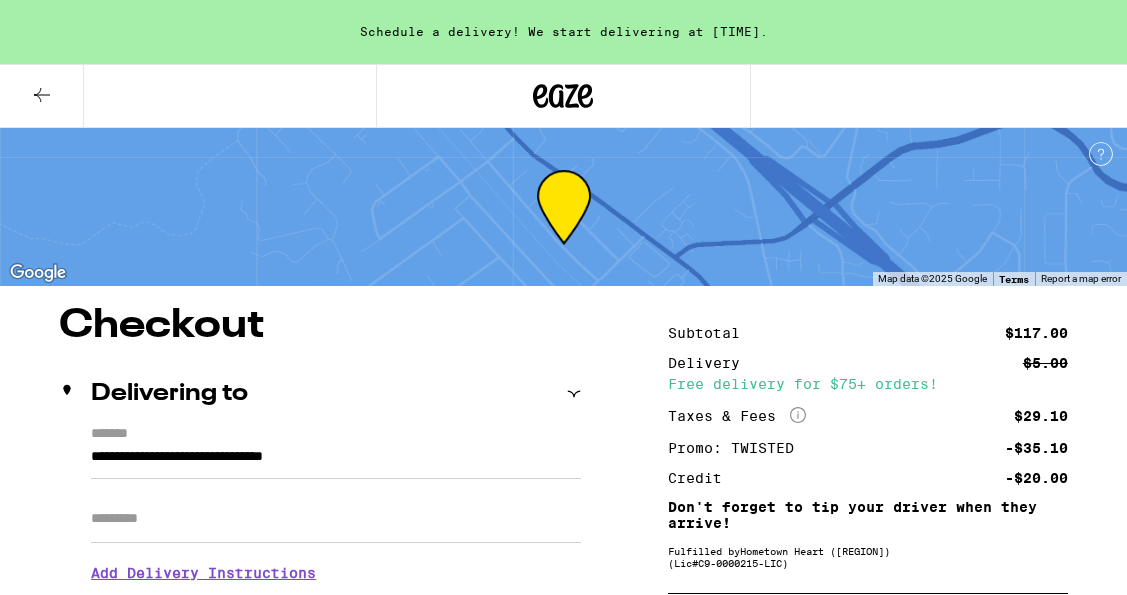 scroll, scrollTop: 897, scrollLeft: 0, axis: vertical 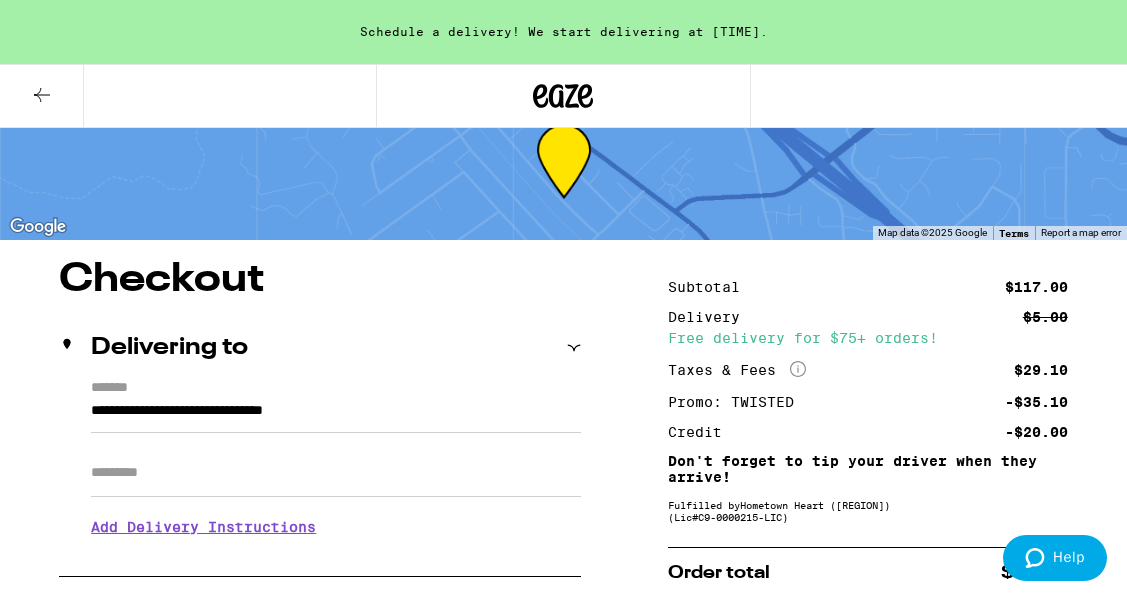 click 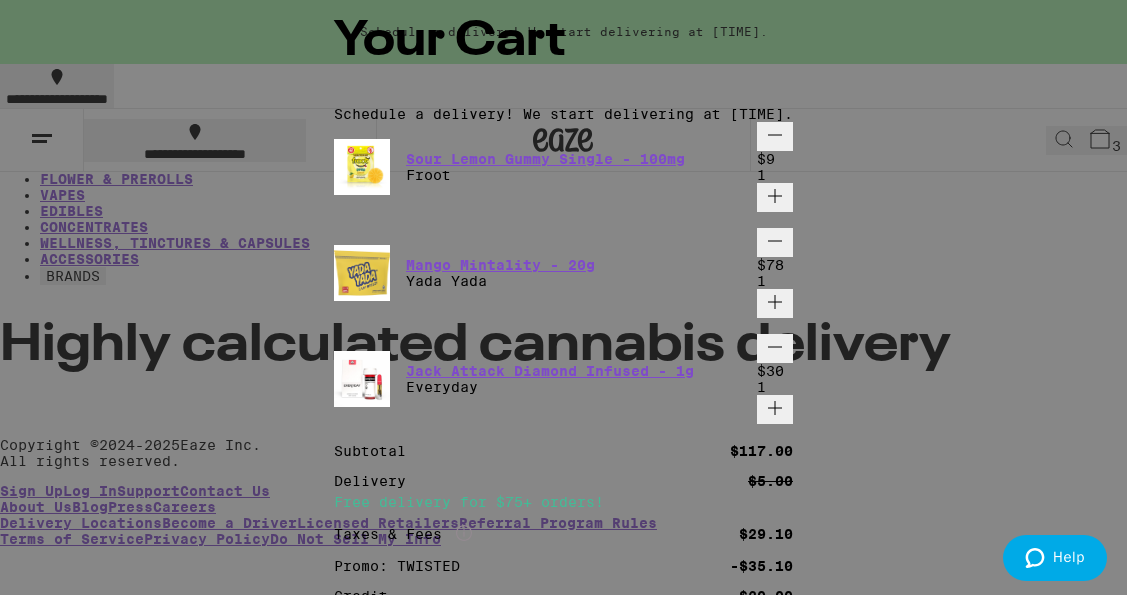 scroll, scrollTop: 0, scrollLeft: 0, axis: both 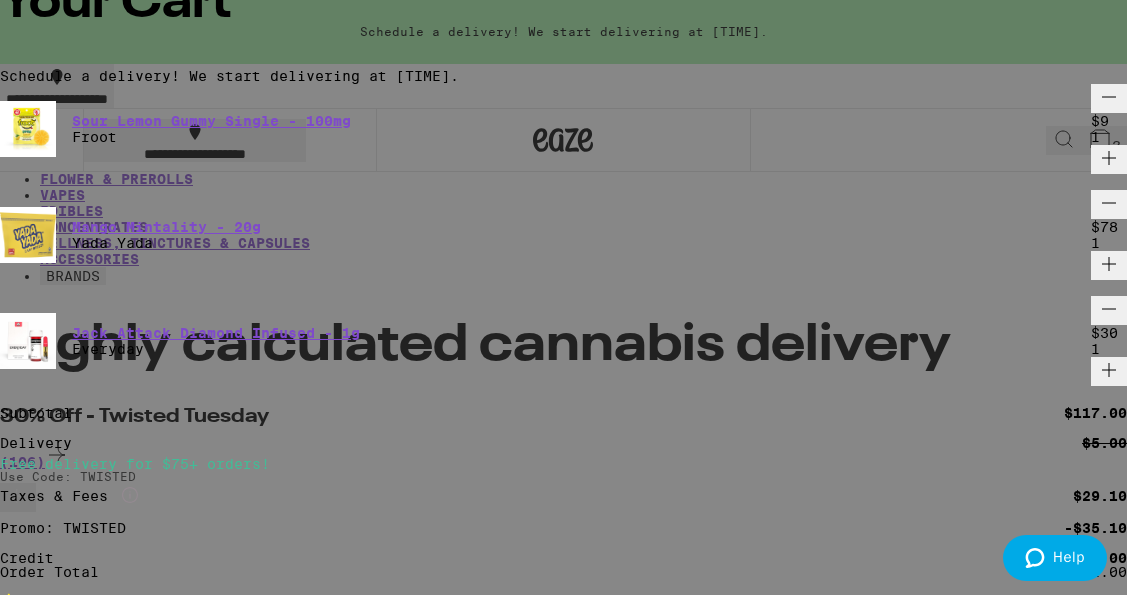 click 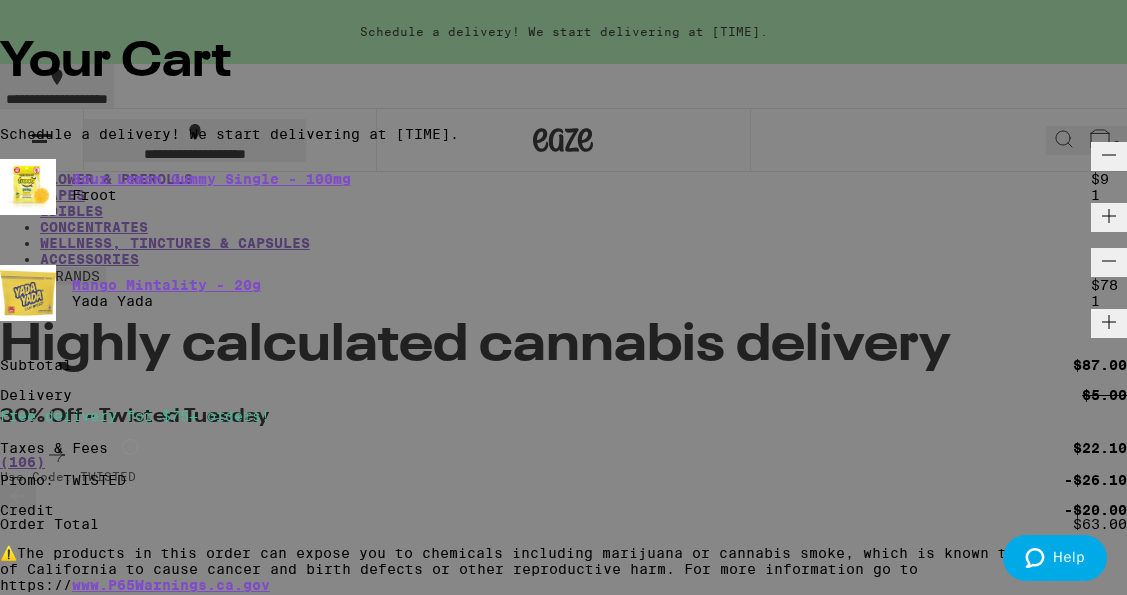scroll, scrollTop: 55, scrollLeft: 0, axis: vertical 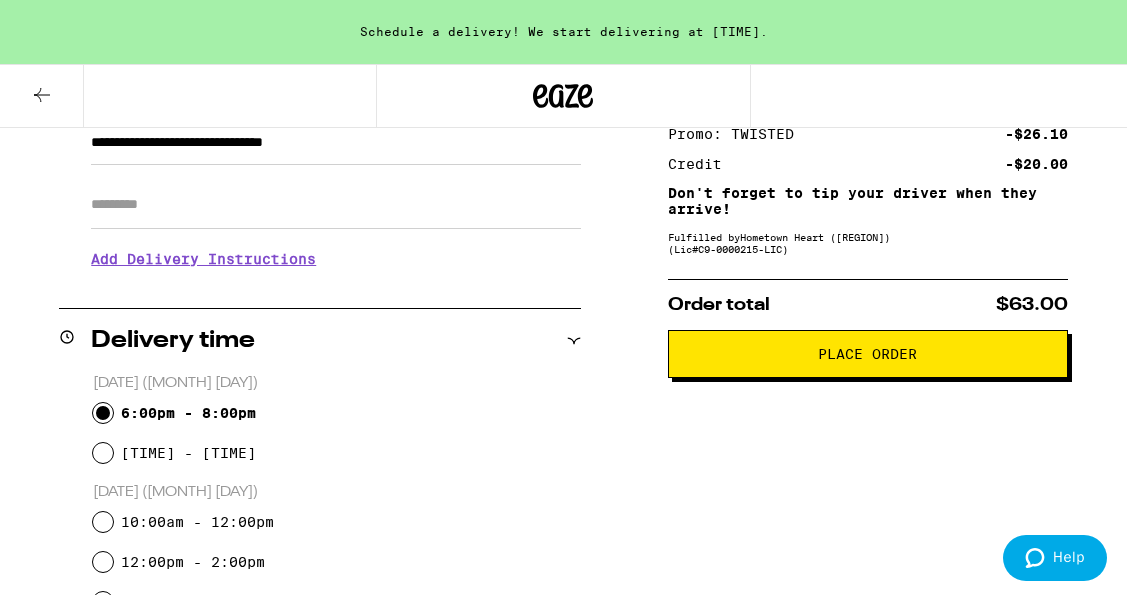 click on "Place Order" at bounding box center (868, 354) 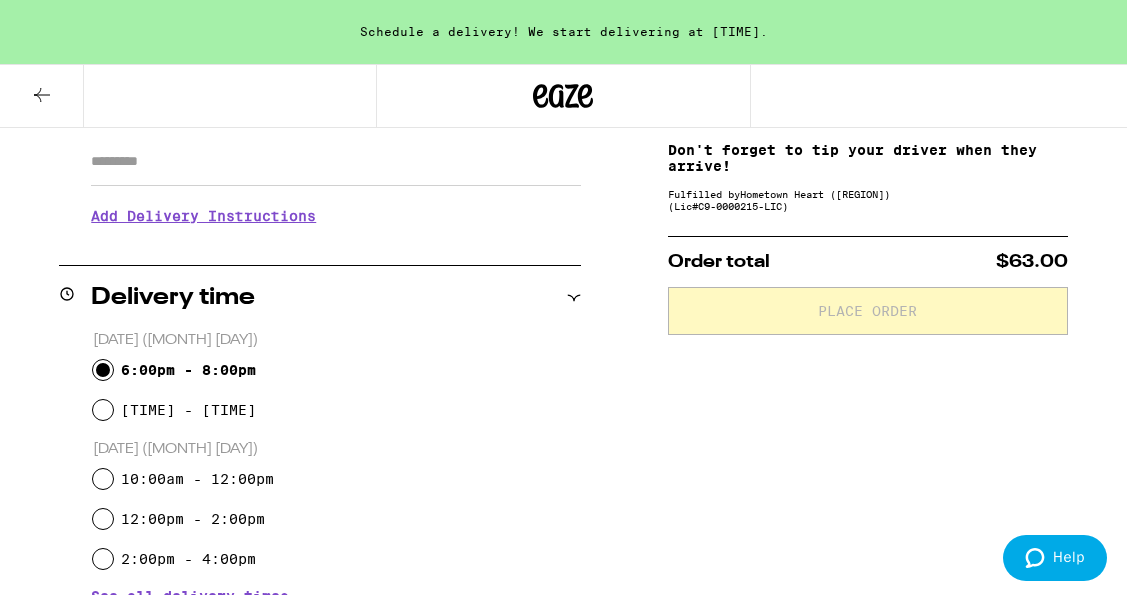 scroll, scrollTop: 376, scrollLeft: 0, axis: vertical 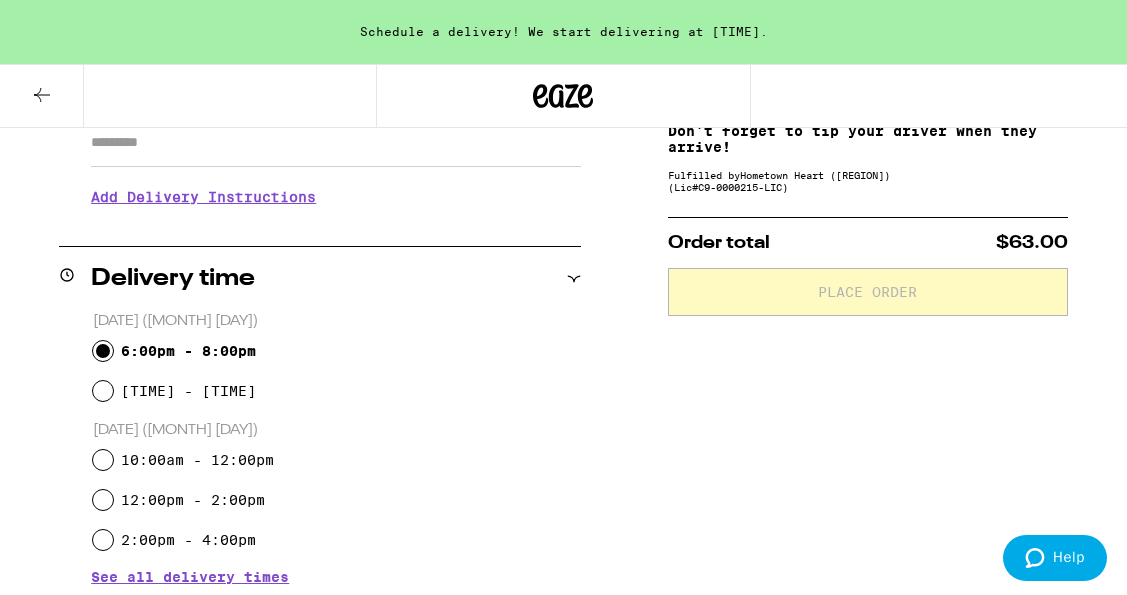 click on "Subtotal $87.00 Delivery $5.00 Free delivery for $75+ orders! Taxes & Fees More Info $22.10 Promo: TWISTED -$26.10 Credit -$20.00 Don't forget to tip your driver when they arrive! Fulfilled by  Hometown Heart (East Bay) (Lic#  C9-0000215-LIC ) Order total $63.00 Place Order" at bounding box center [868, 487] 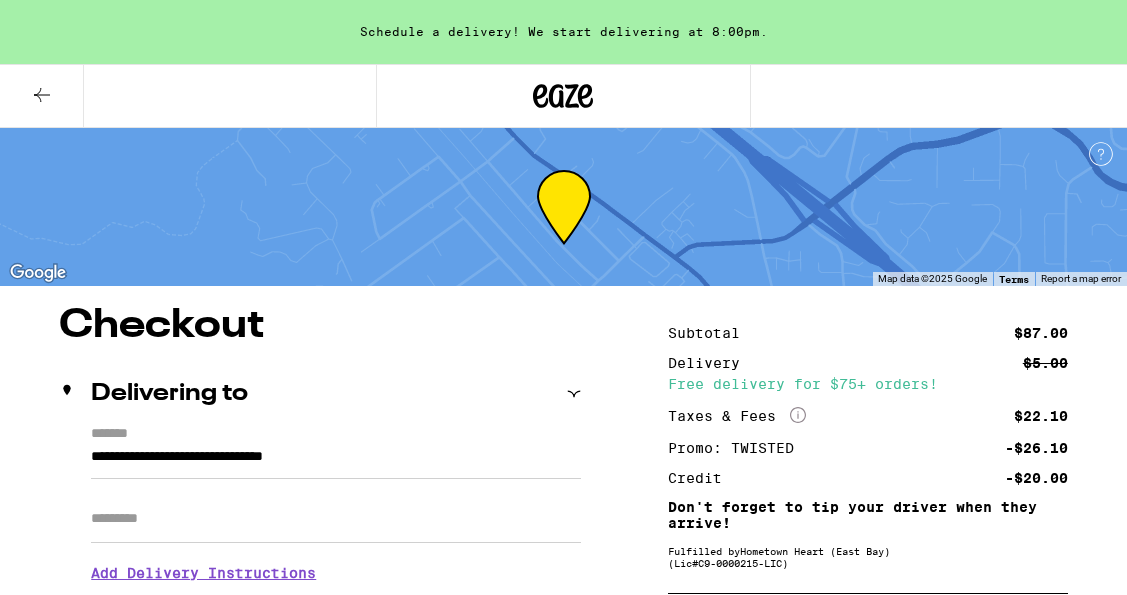 scroll, scrollTop: 220, scrollLeft: 0, axis: vertical 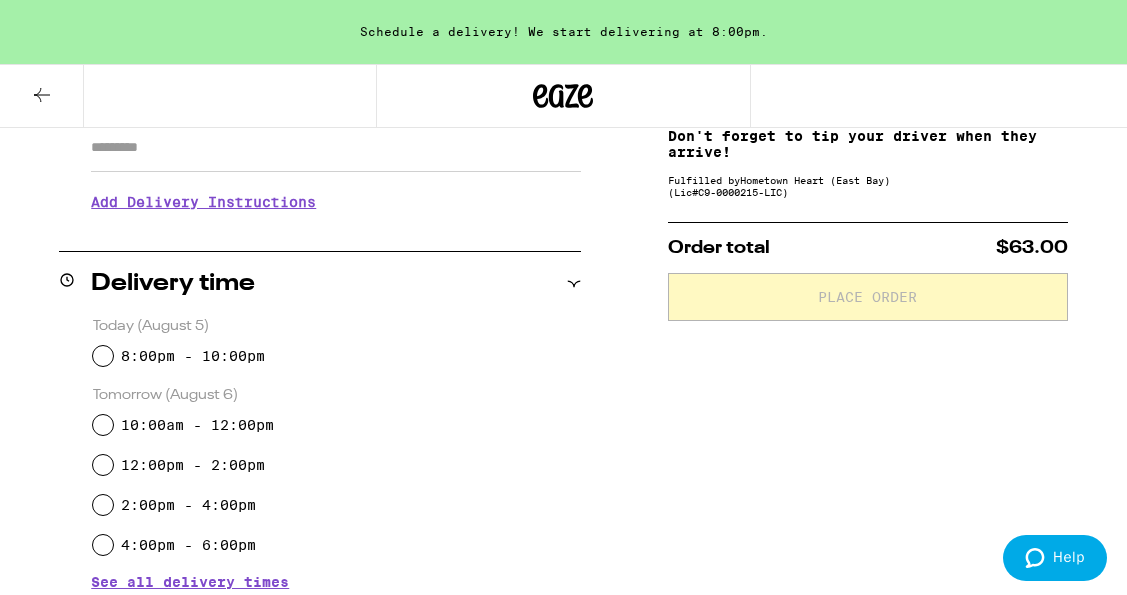 click on "**********" at bounding box center [563, 492] 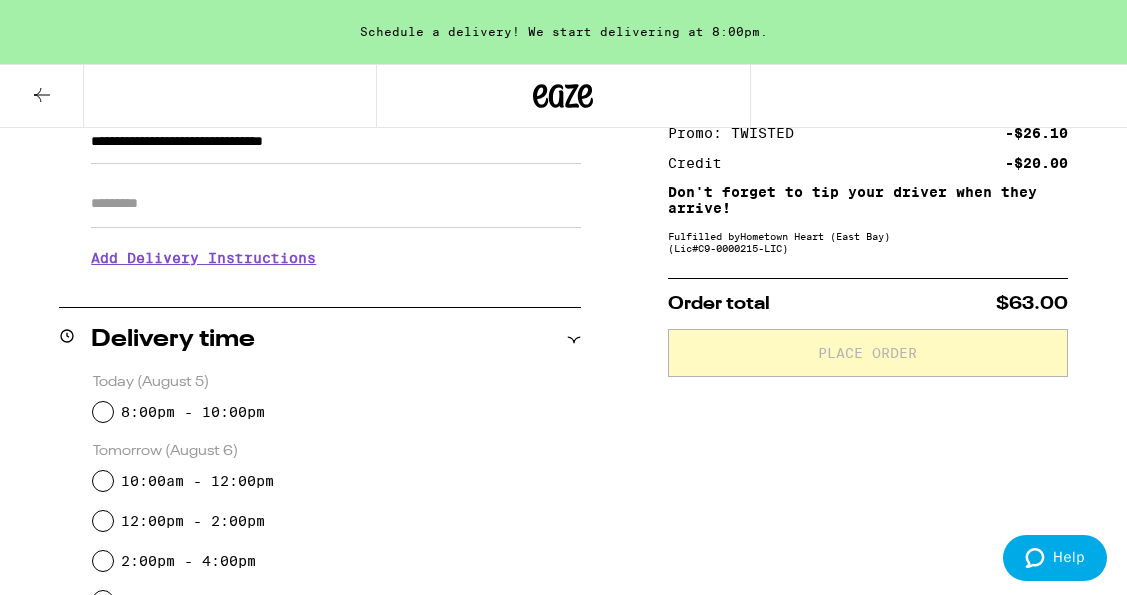 scroll, scrollTop: 319, scrollLeft: 0, axis: vertical 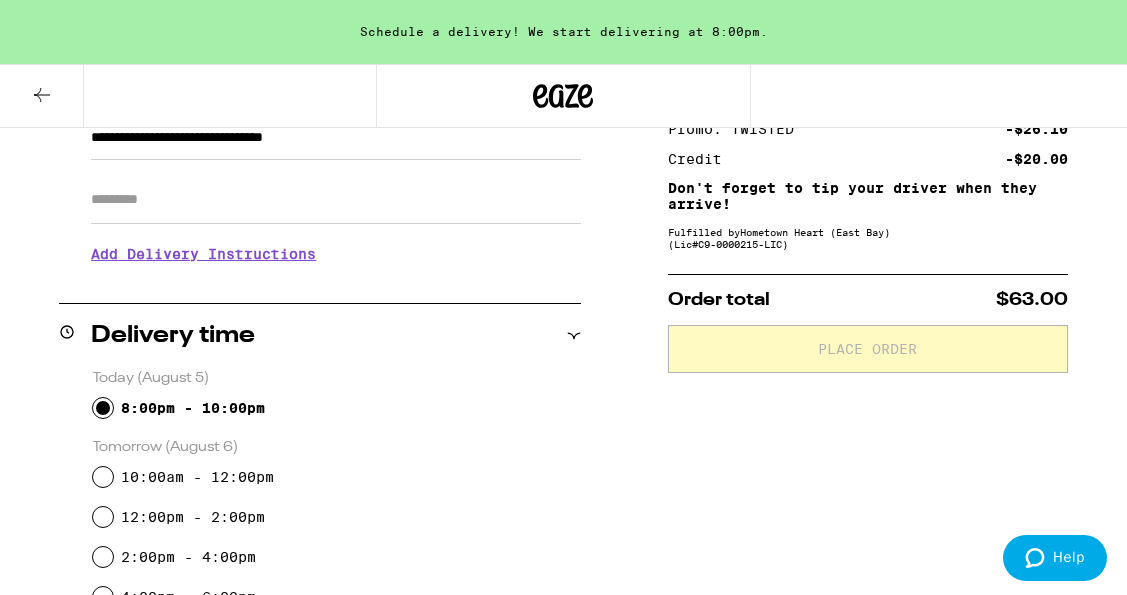 click on "8:00pm - 10:00pm" at bounding box center [103, 408] 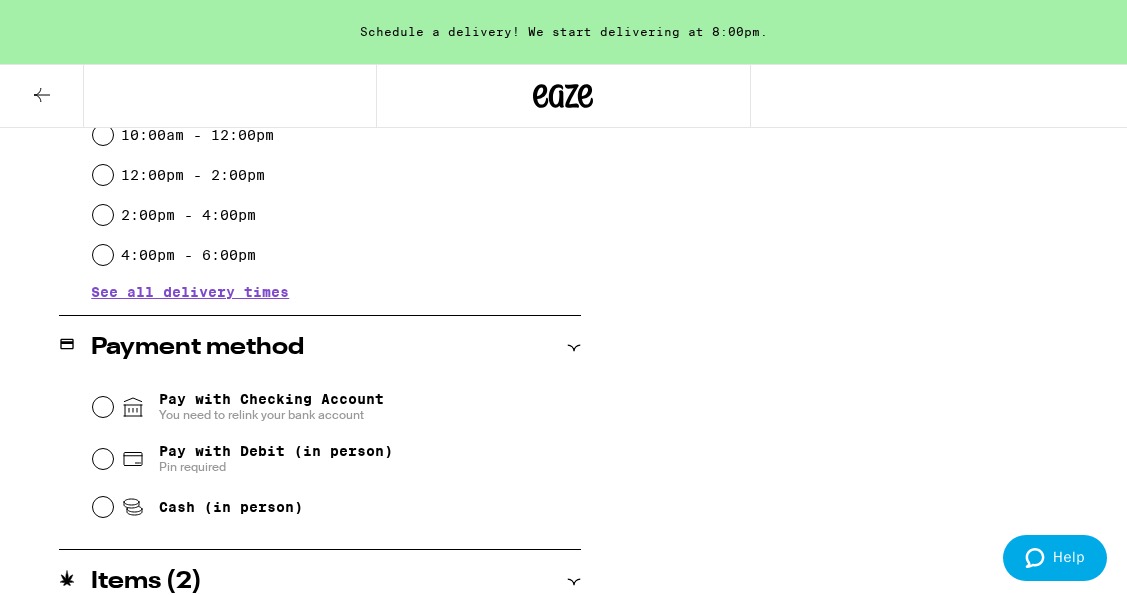 scroll, scrollTop: 669, scrollLeft: 0, axis: vertical 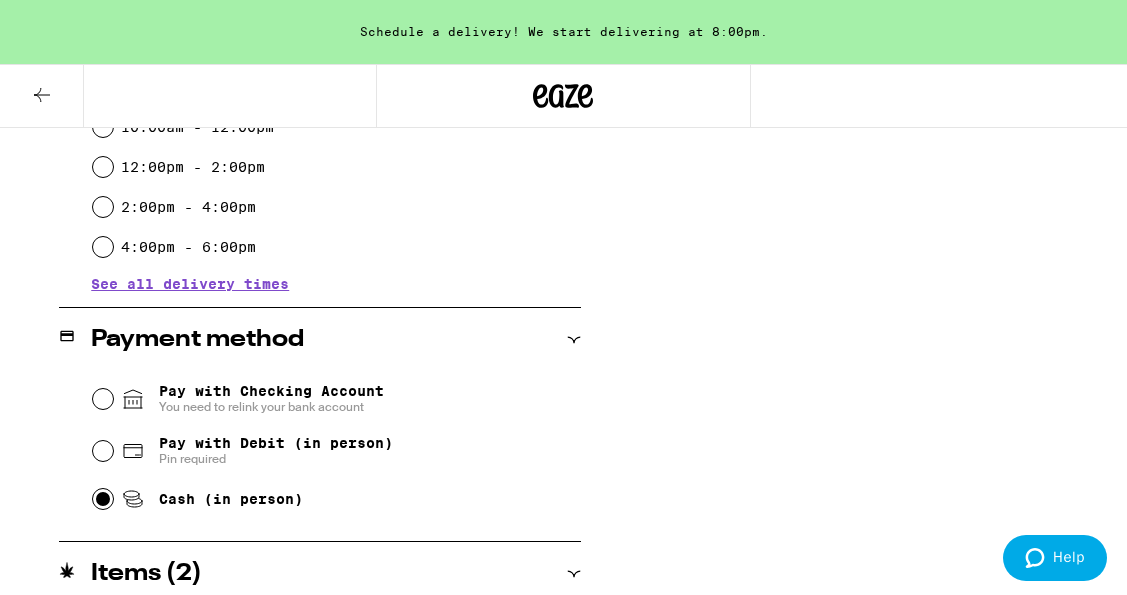 click on "Cash (in person)" at bounding box center (103, 499) 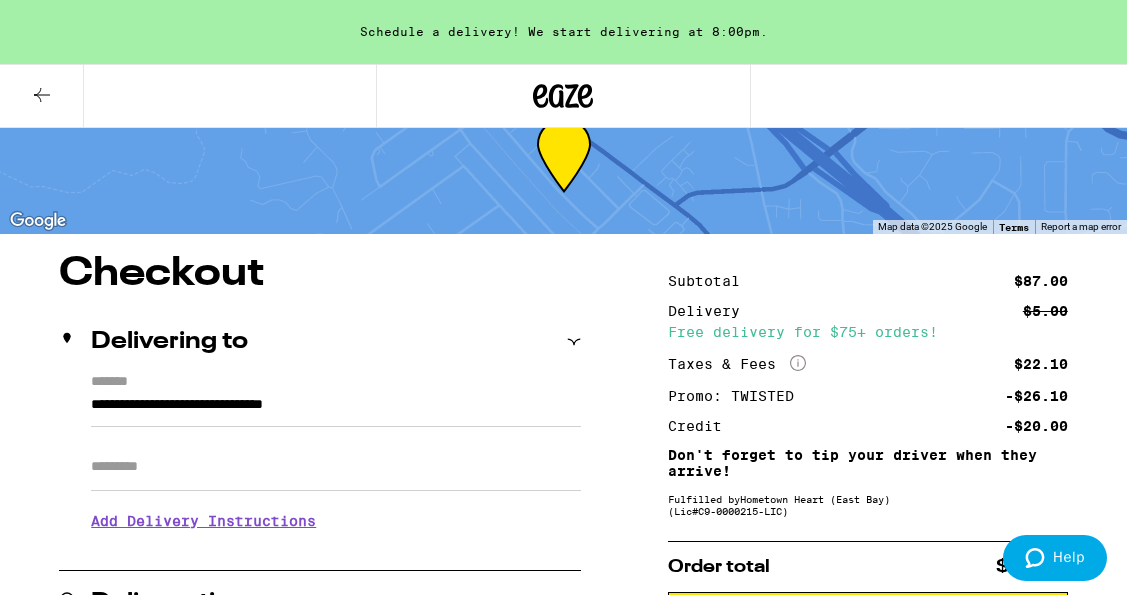 scroll, scrollTop: 45, scrollLeft: 0, axis: vertical 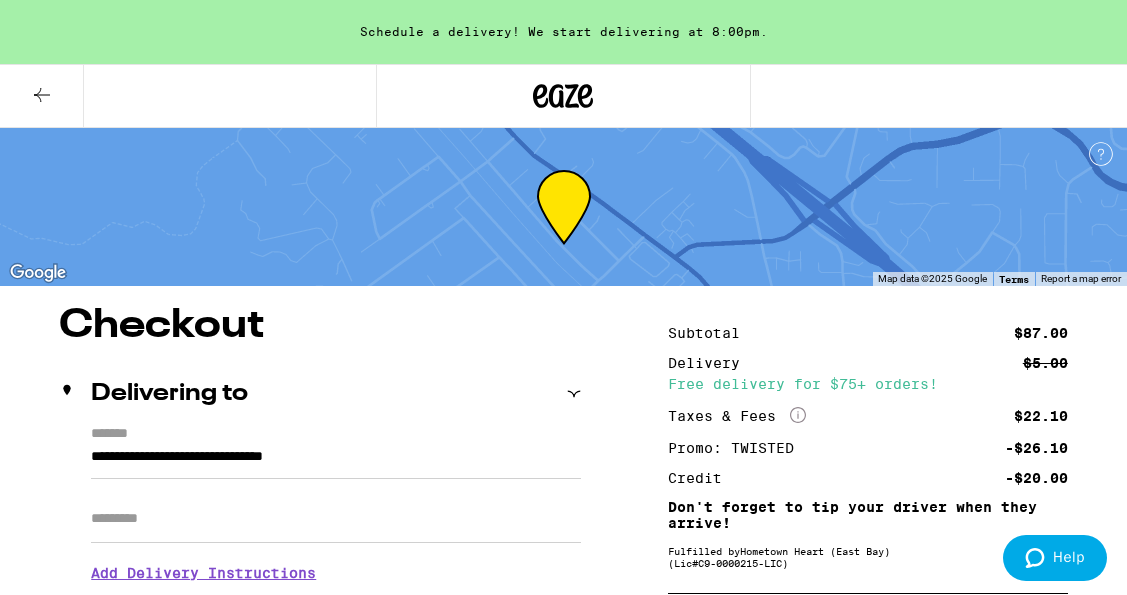 click 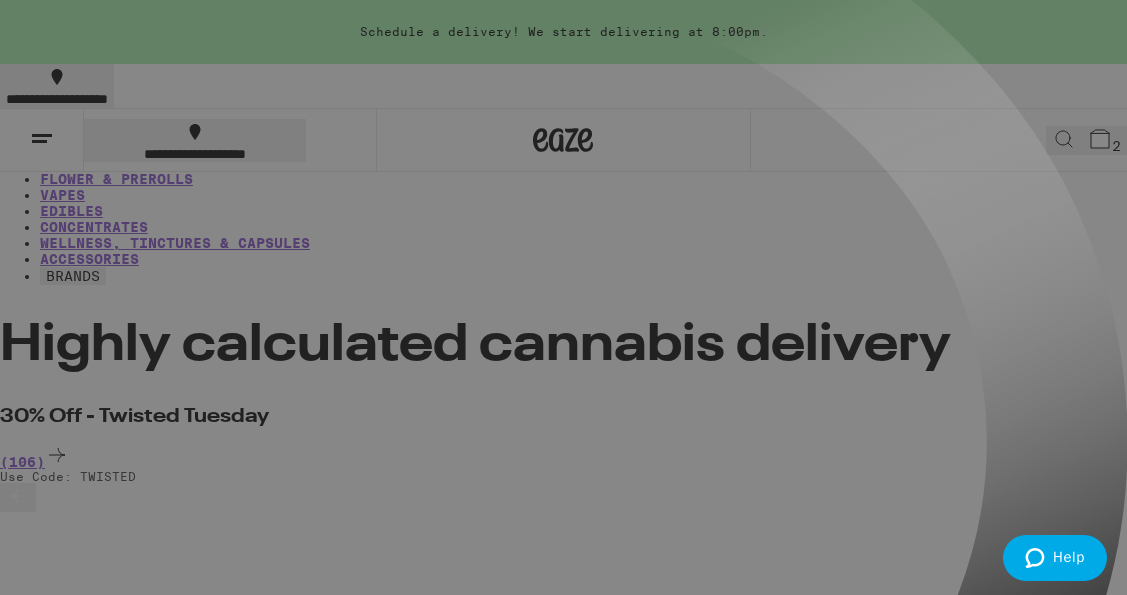 click 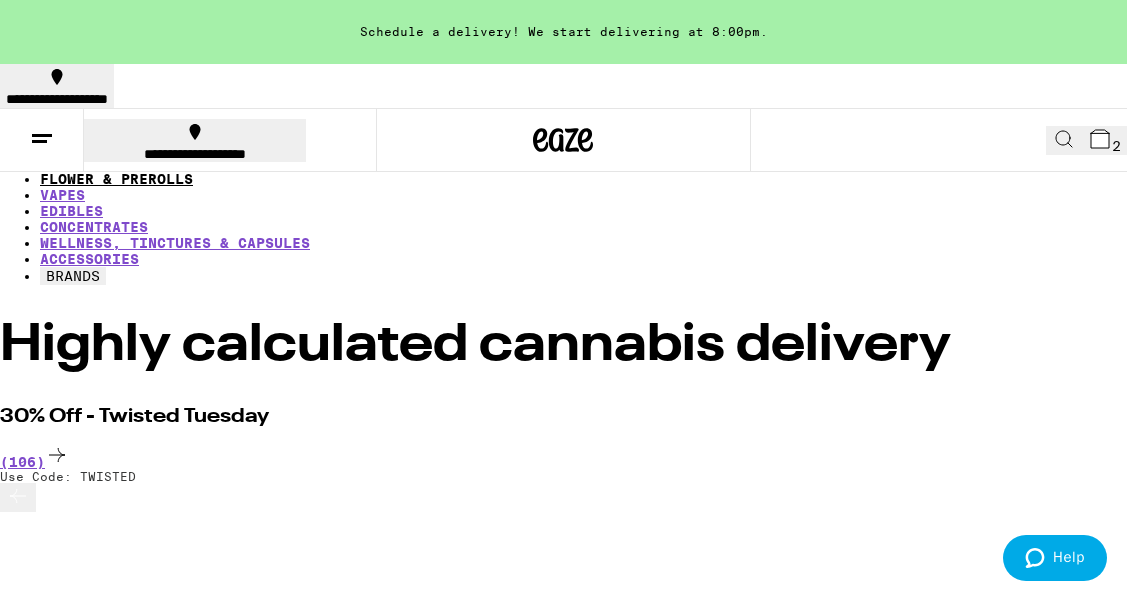 click on "FLOWER & PREROLLS" at bounding box center [116, 179] 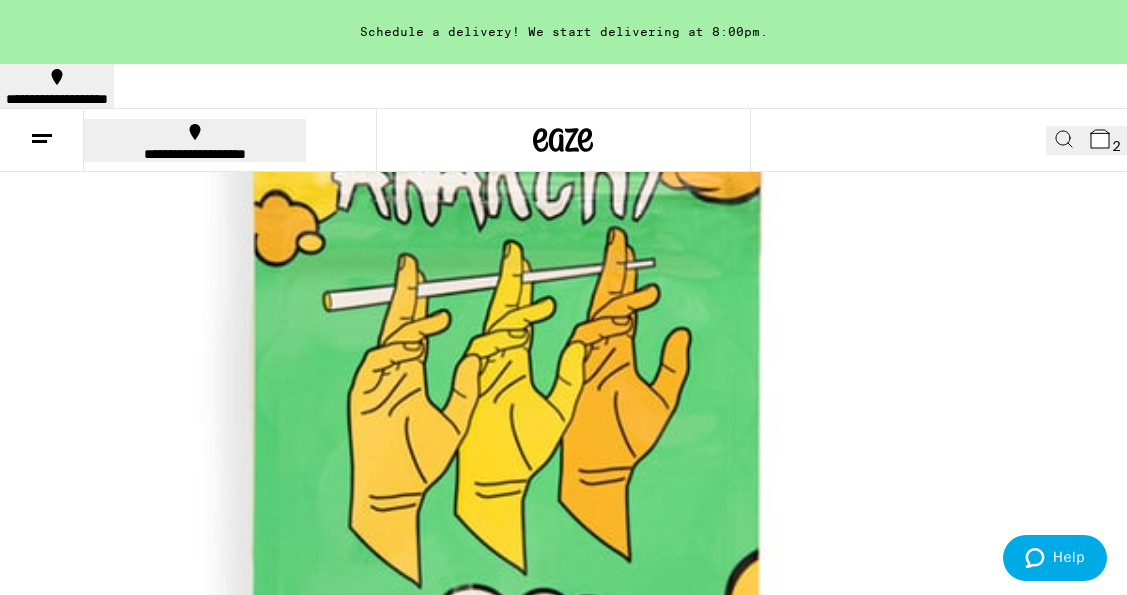 scroll, scrollTop: 591, scrollLeft: 0, axis: vertical 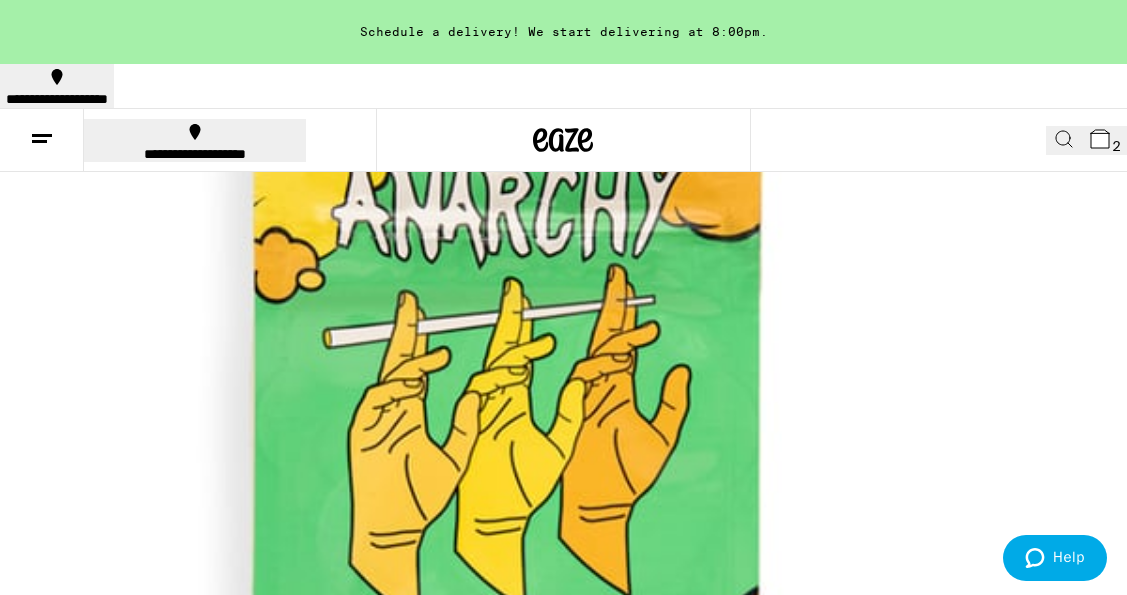 click on "(161)" at bounding box center [563, 14222] 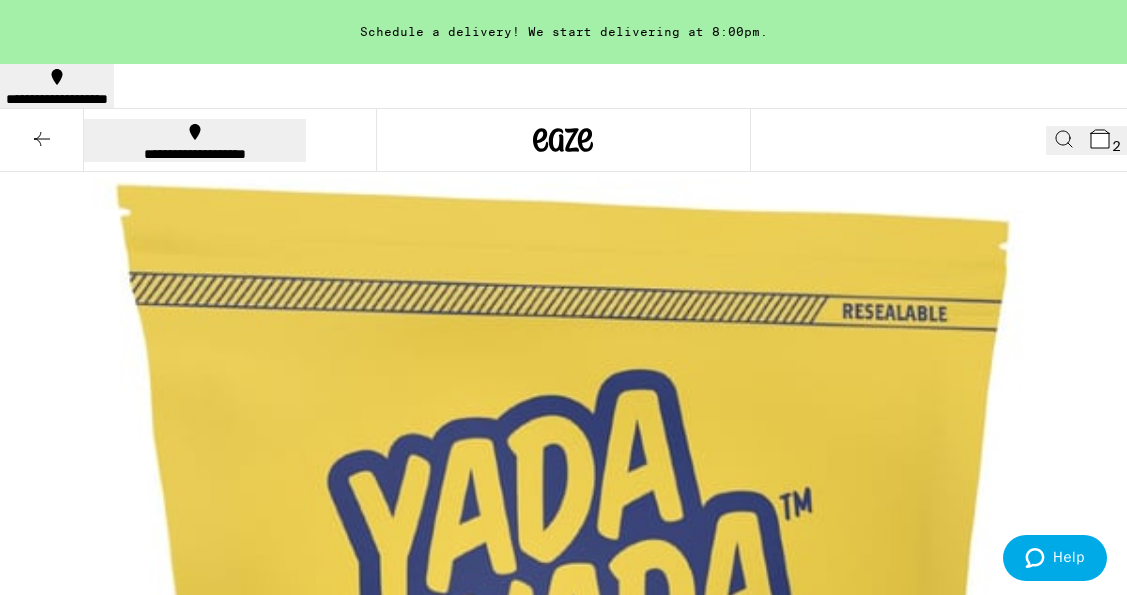 scroll, scrollTop: 0, scrollLeft: 0, axis: both 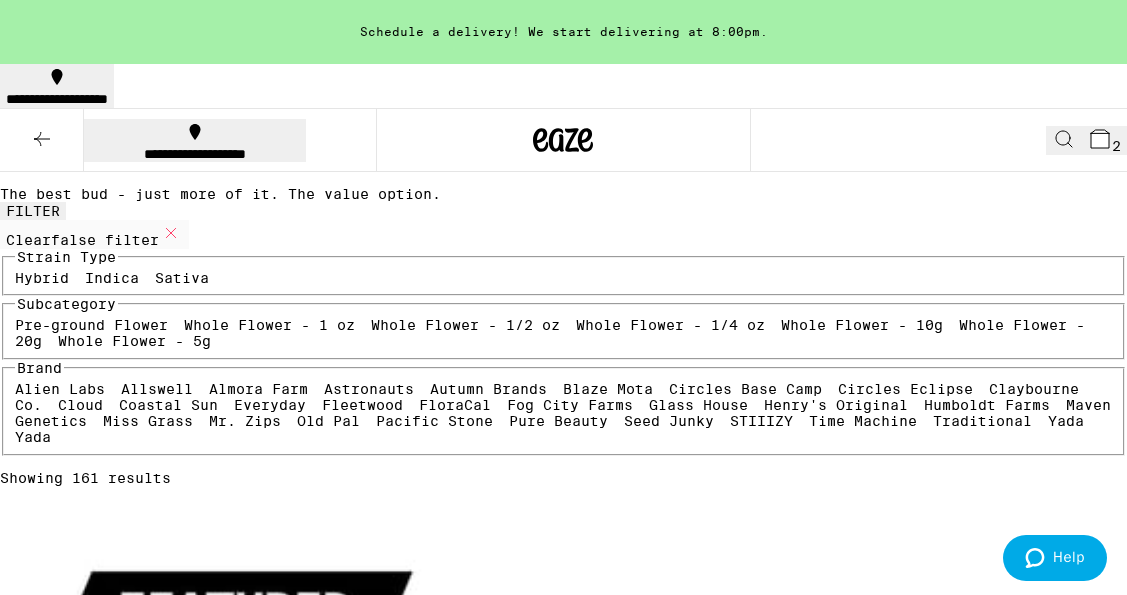 click on "Sativa" at bounding box center (182, 278) 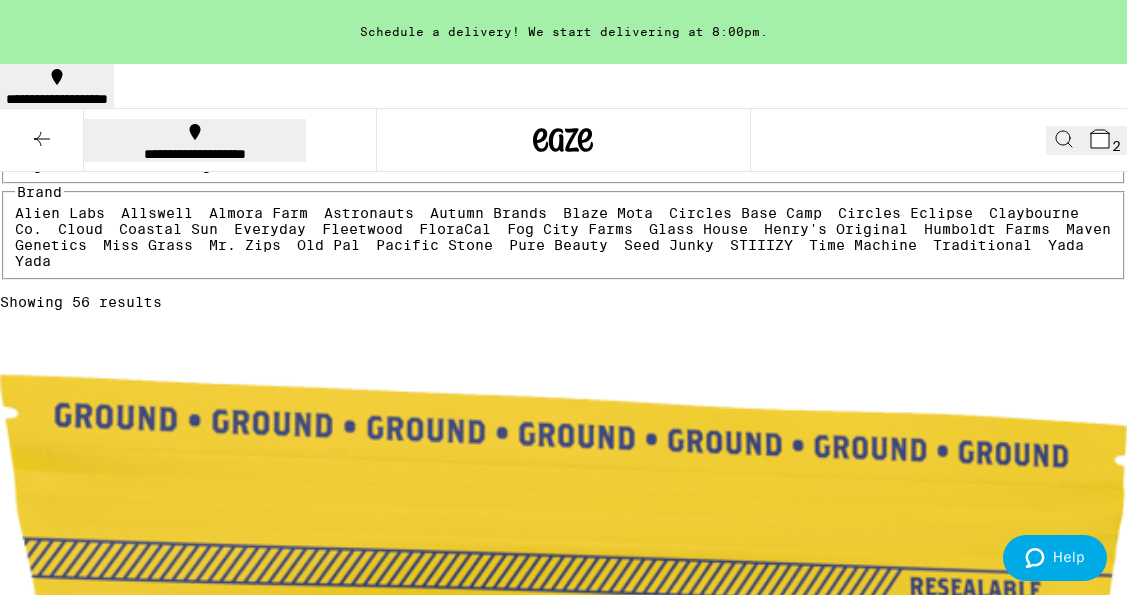 scroll, scrollTop: 0, scrollLeft: 0, axis: both 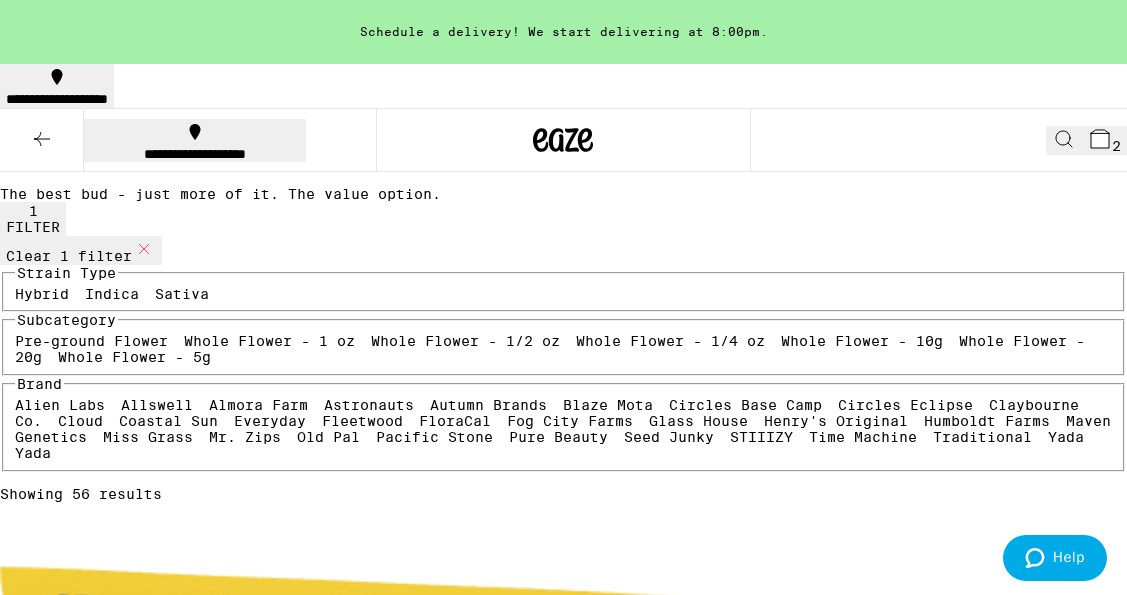 click on "2" at bounding box center [1104, 140] 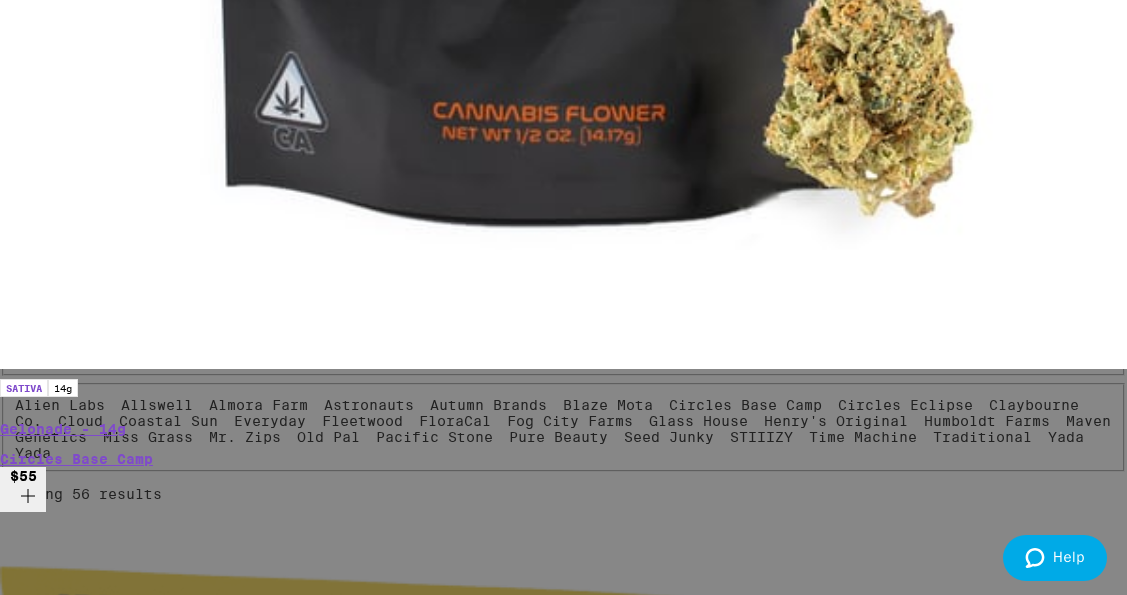 scroll, scrollTop: 456, scrollLeft: 0, axis: vertical 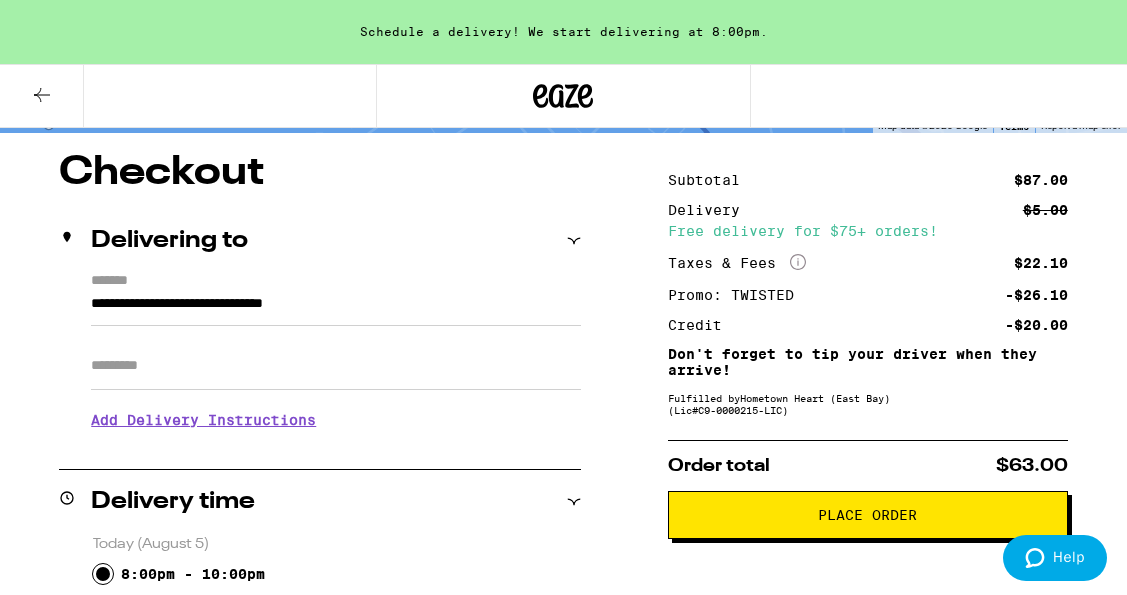click 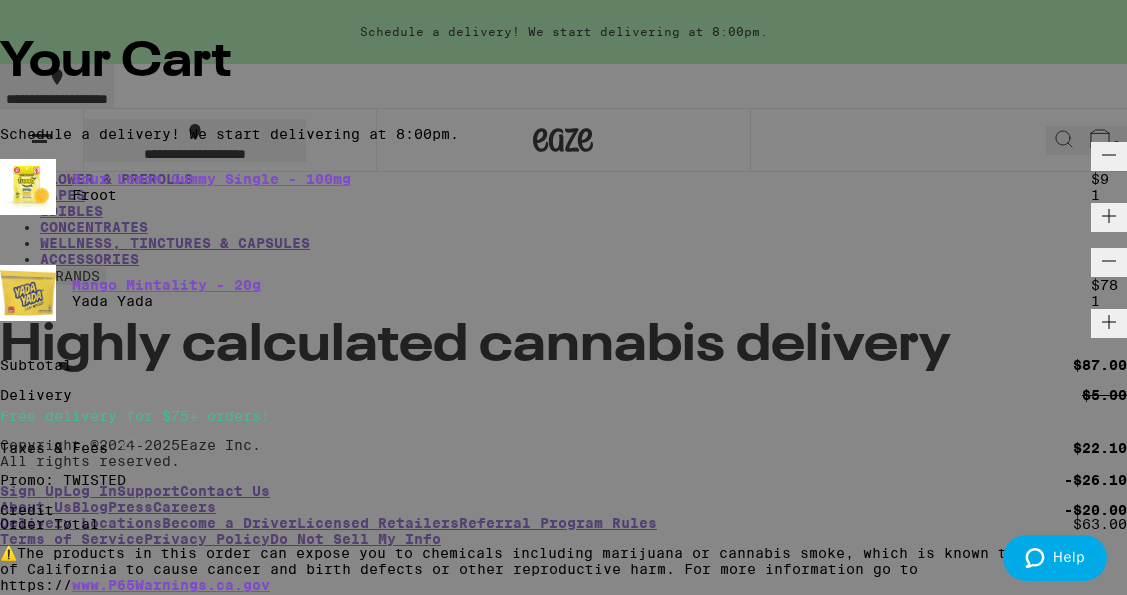 scroll, scrollTop: 0, scrollLeft: 0, axis: both 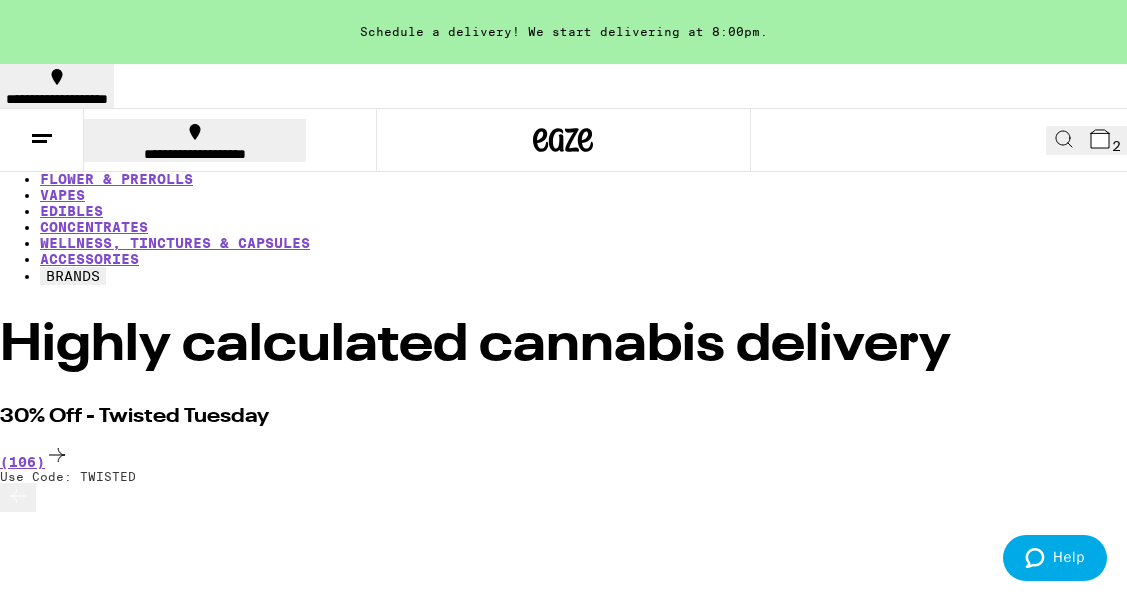 click on "Your Cart Schedule a delivery! We start delivering at 8:00pm. Sour Lemon Gummy Single - 100mg Froot $9 1 Mango Mintality - 20g Yada Yada $78 1 Subtotal $87.00 Delivery $5.00 Free delivery for $75+ orders! Taxes & Fees More Info $22.10 Promo: TWISTED -$26.10 Credit -$20.00 Order Total $63.00 ⚠️ The products in this order can expose you to chemicals including marijuana or cannabis smoke, which is known to the State of California to cause cancer and birth defects or other reproductive harm. For more information go to https://www.P65Warnings.ca.gov Apply Promo Checkout" at bounding box center [563, 242812] 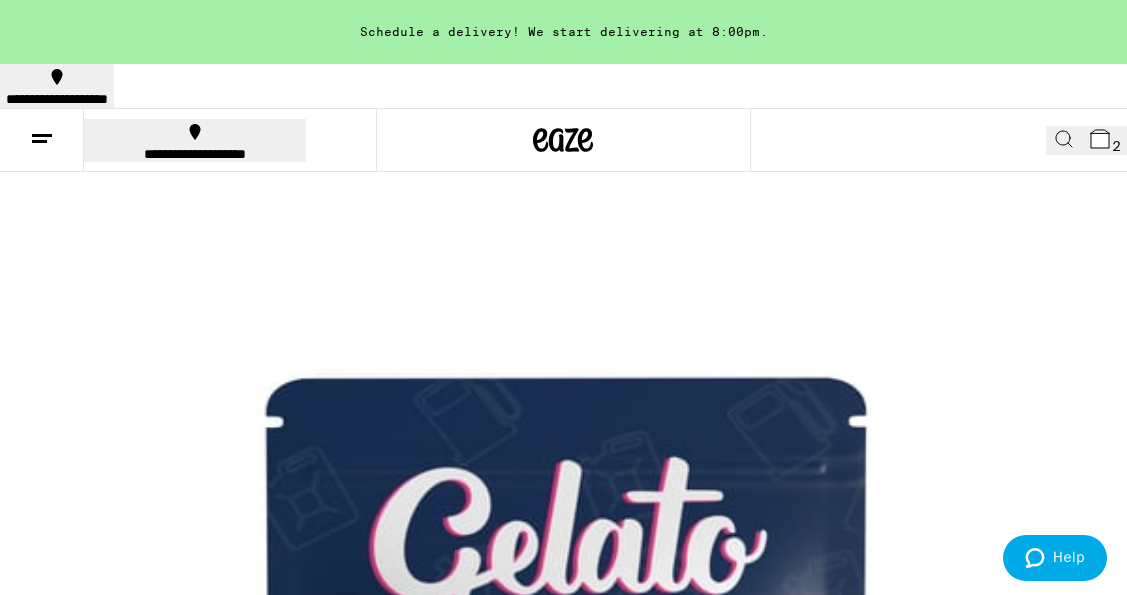 scroll, scrollTop: 407, scrollLeft: 0, axis: vertical 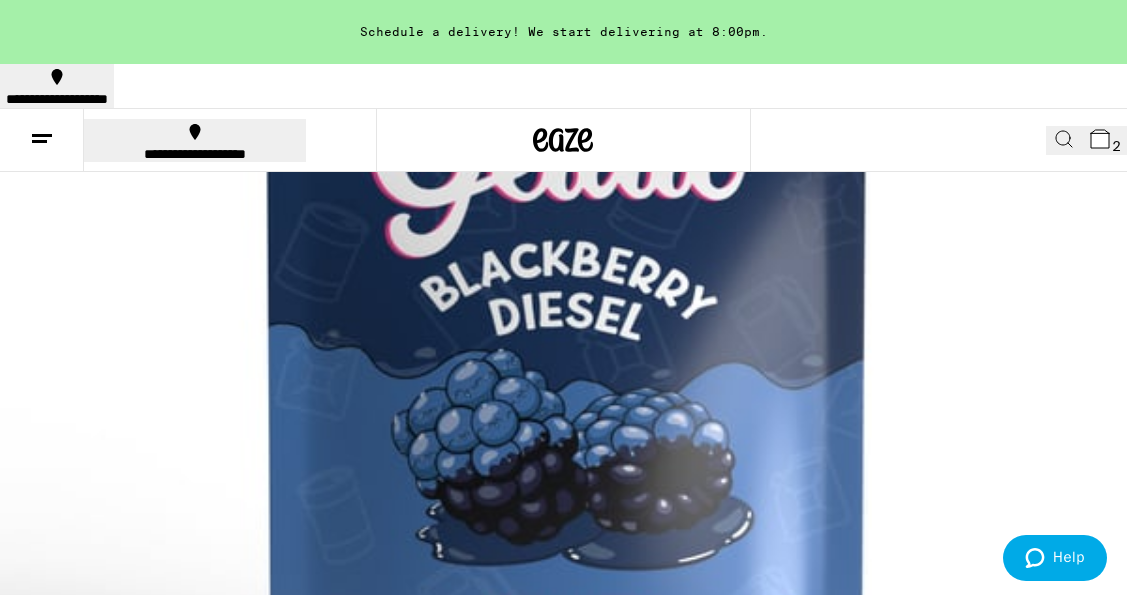 click 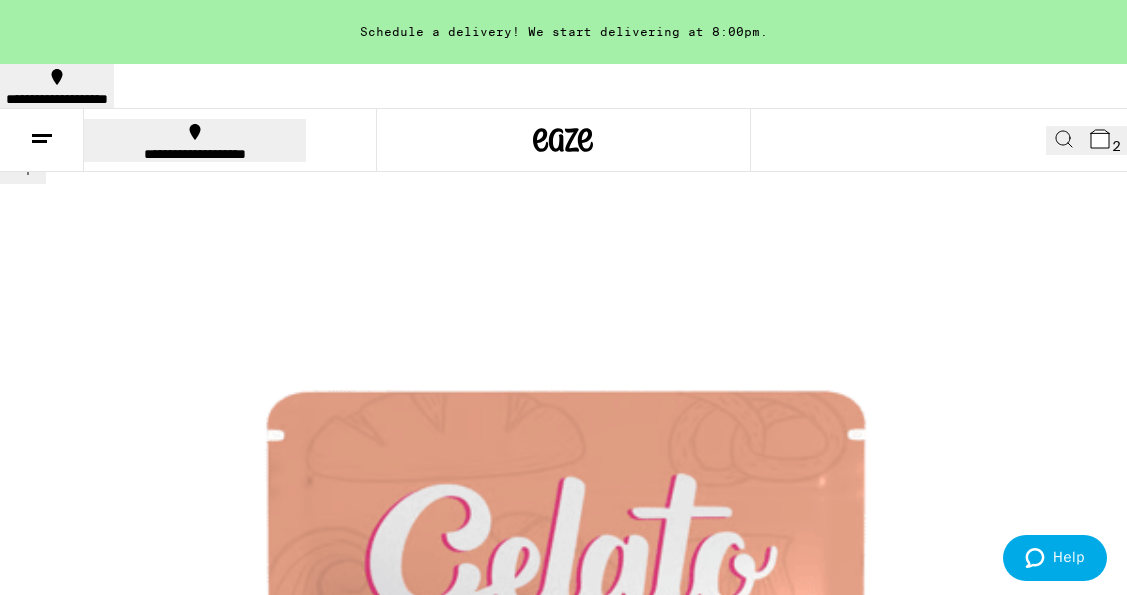 scroll, scrollTop: 1638, scrollLeft: 0, axis: vertical 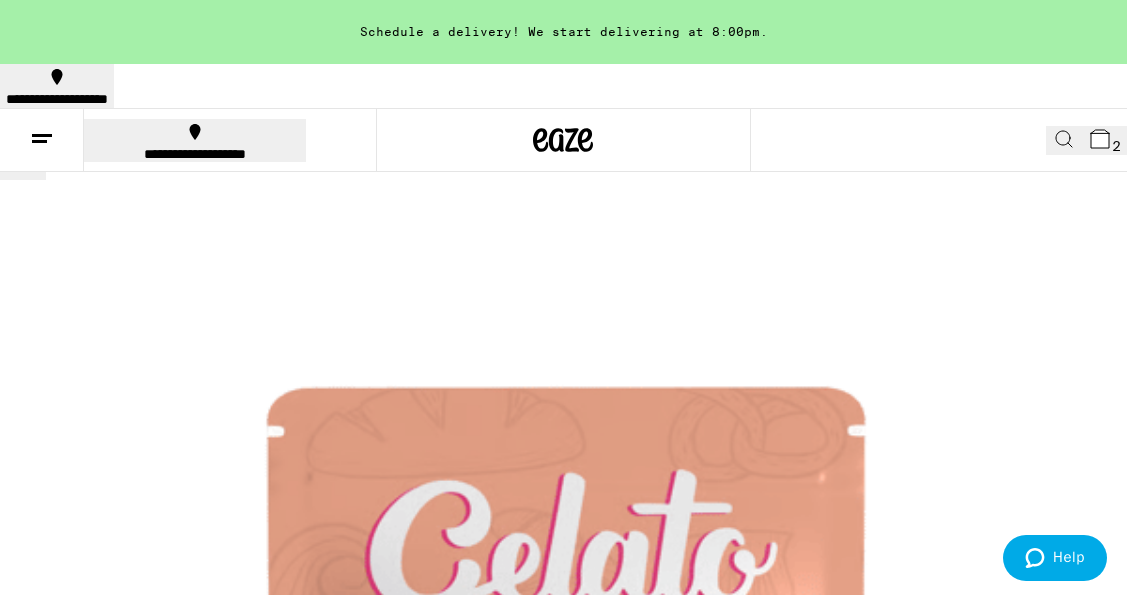 click on "(161)" at bounding box center [563, 46533] 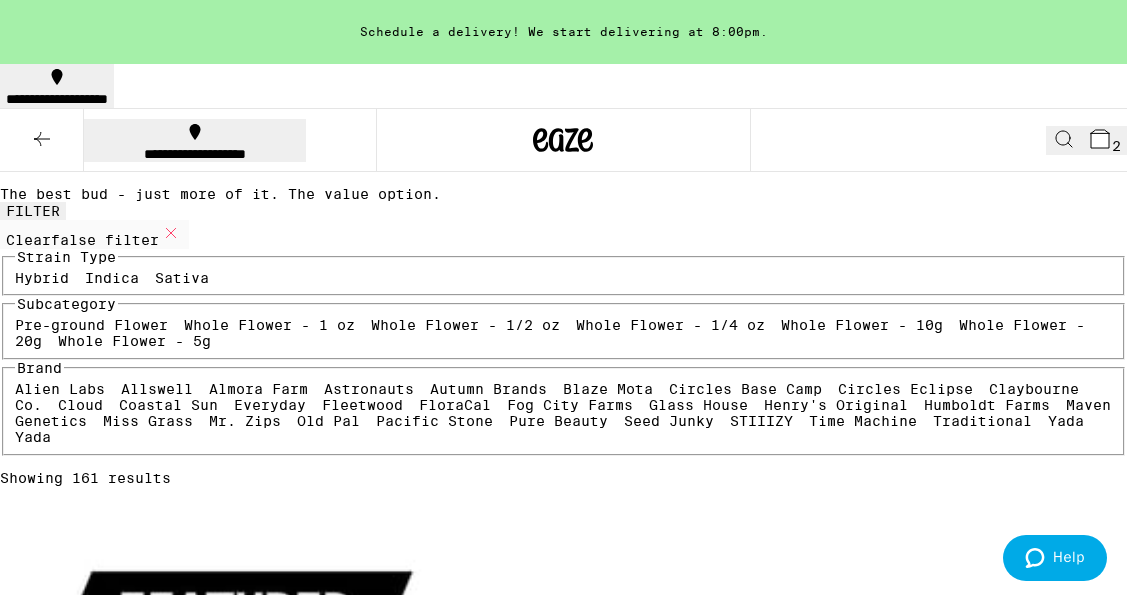 scroll, scrollTop: 91, scrollLeft: 0, axis: vertical 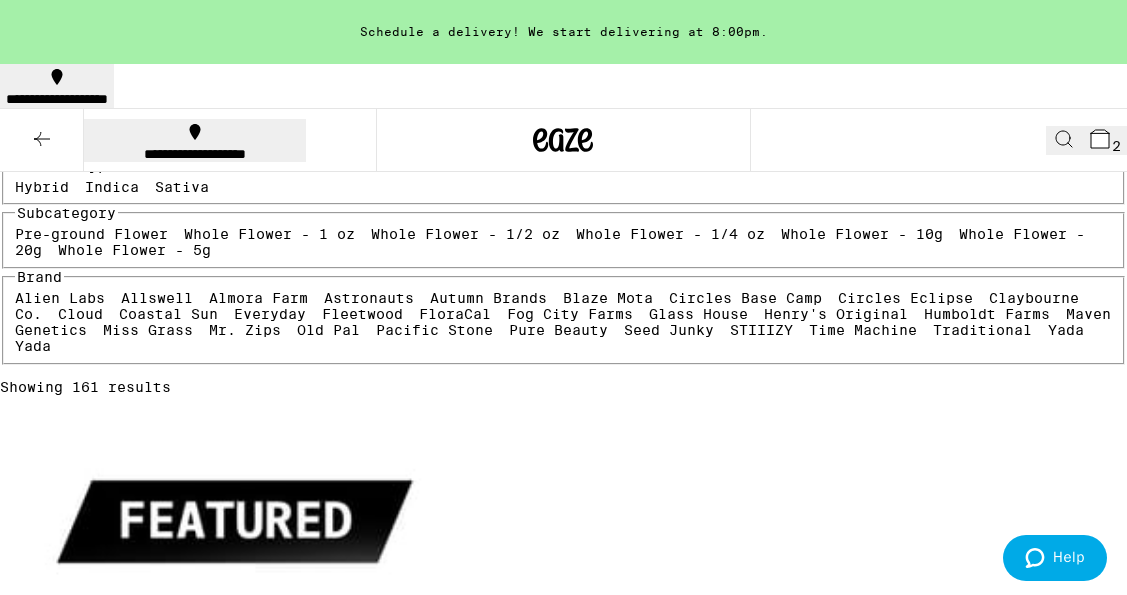 click on "Sativa" at bounding box center (182, 187) 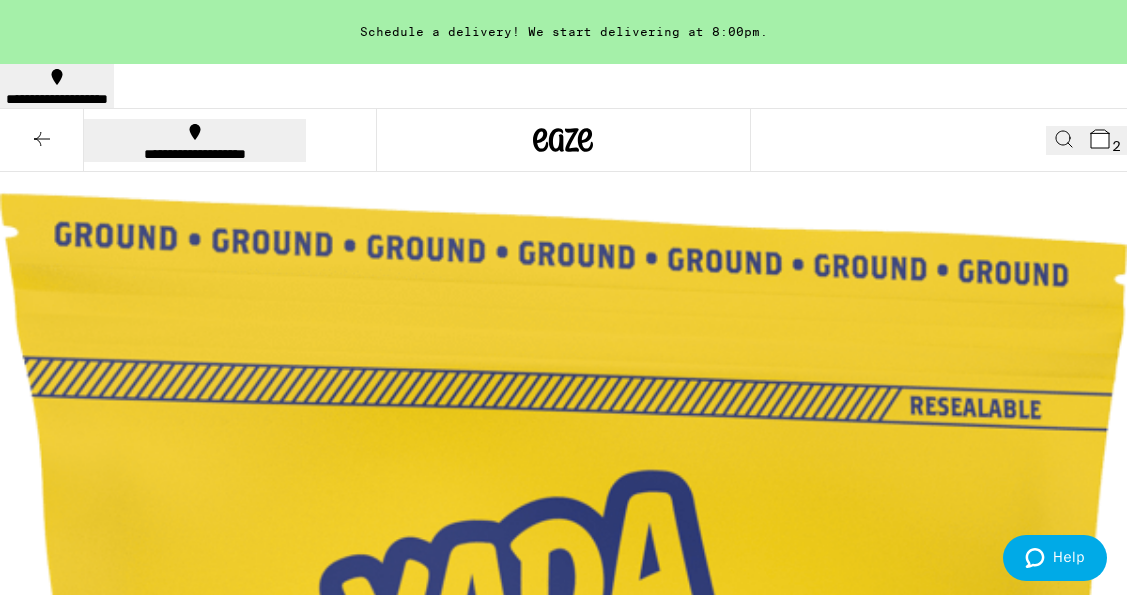 scroll, scrollTop: 333, scrollLeft: 0, axis: vertical 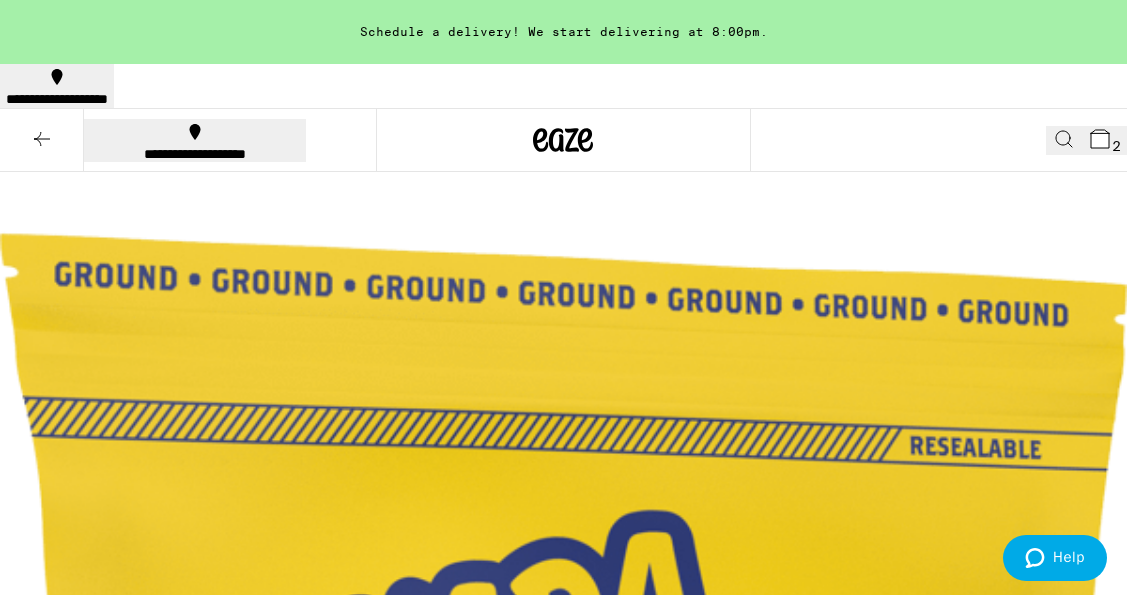click on "Whole Flower - 1/2 oz" at bounding box center [465, 8] 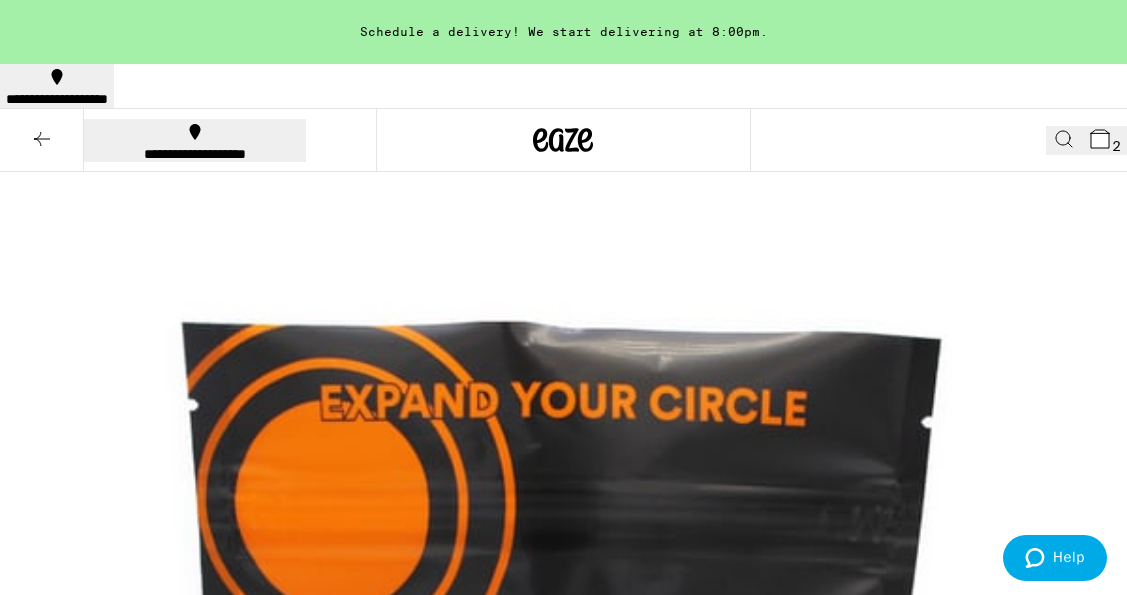 click on "Whole Flower - 1 oz" at bounding box center (269, 8) 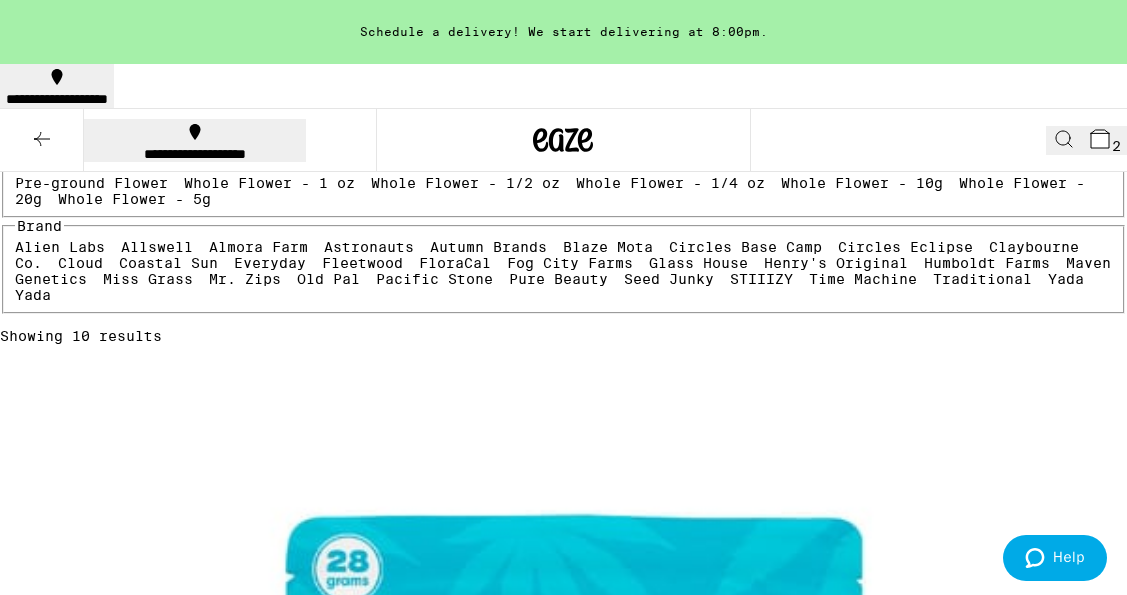 scroll, scrollTop: 152, scrollLeft: 0, axis: vertical 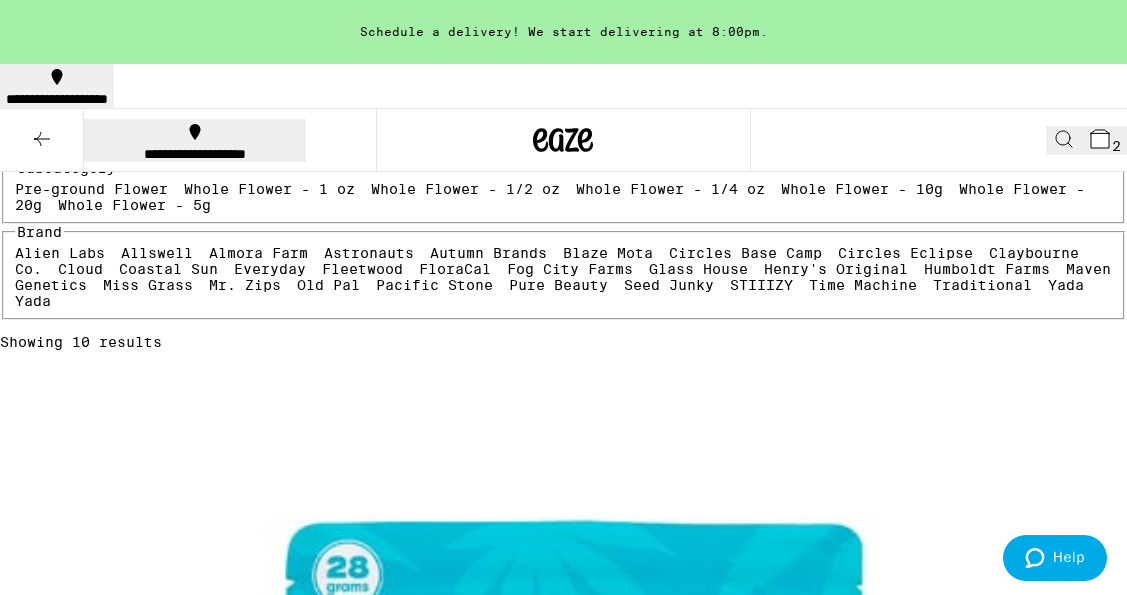 click 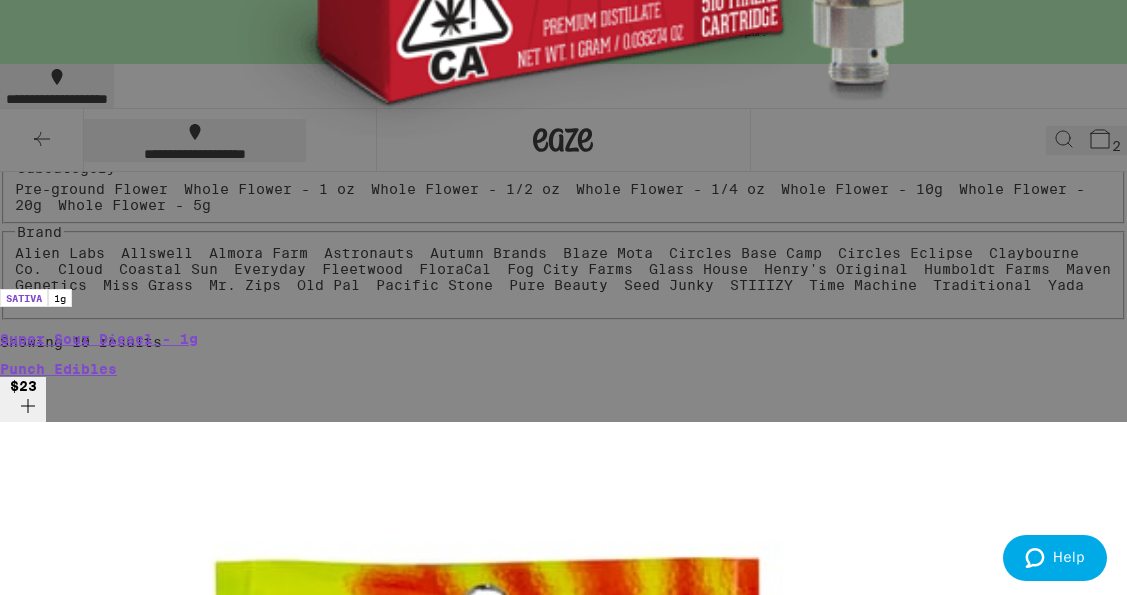 click on "Mango Mintality - 20g" at bounding box center (166, -6225) 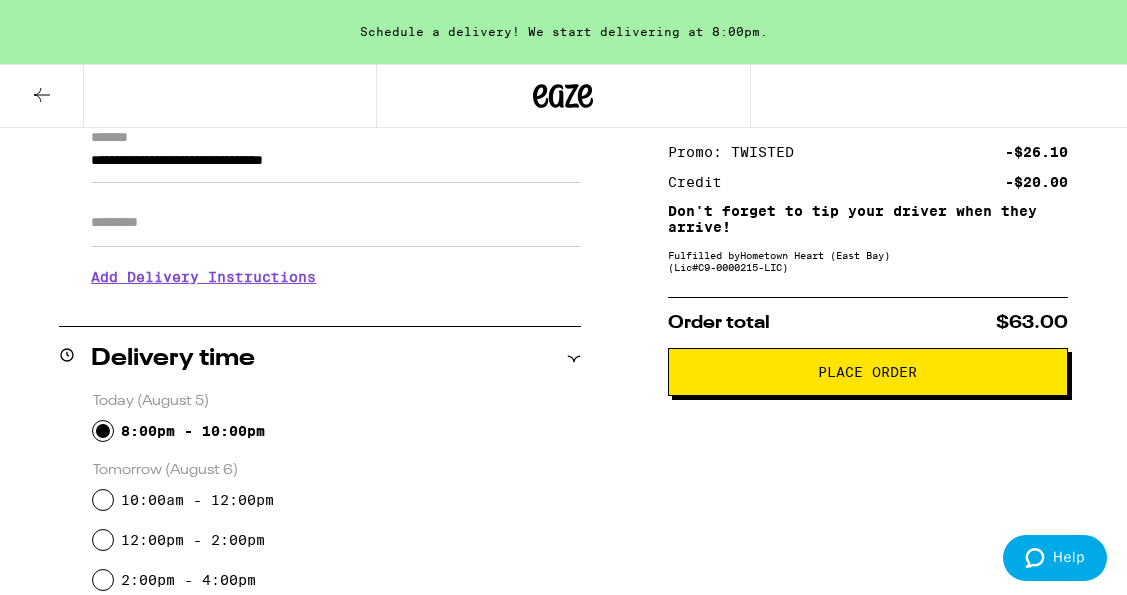 scroll, scrollTop: 312, scrollLeft: 0, axis: vertical 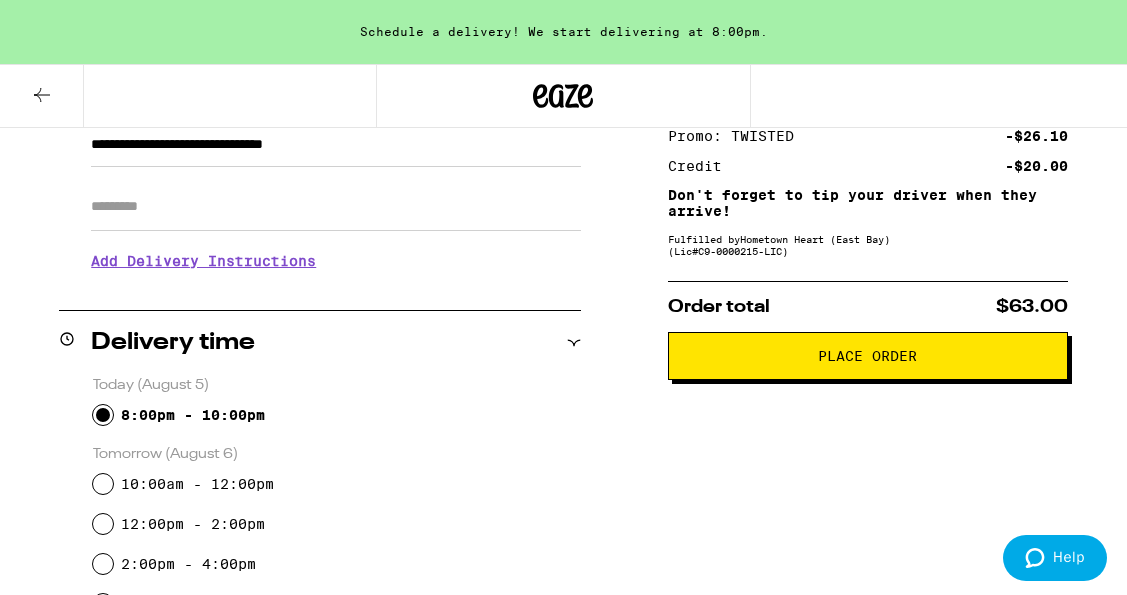 click on "Place Order" at bounding box center [868, 356] 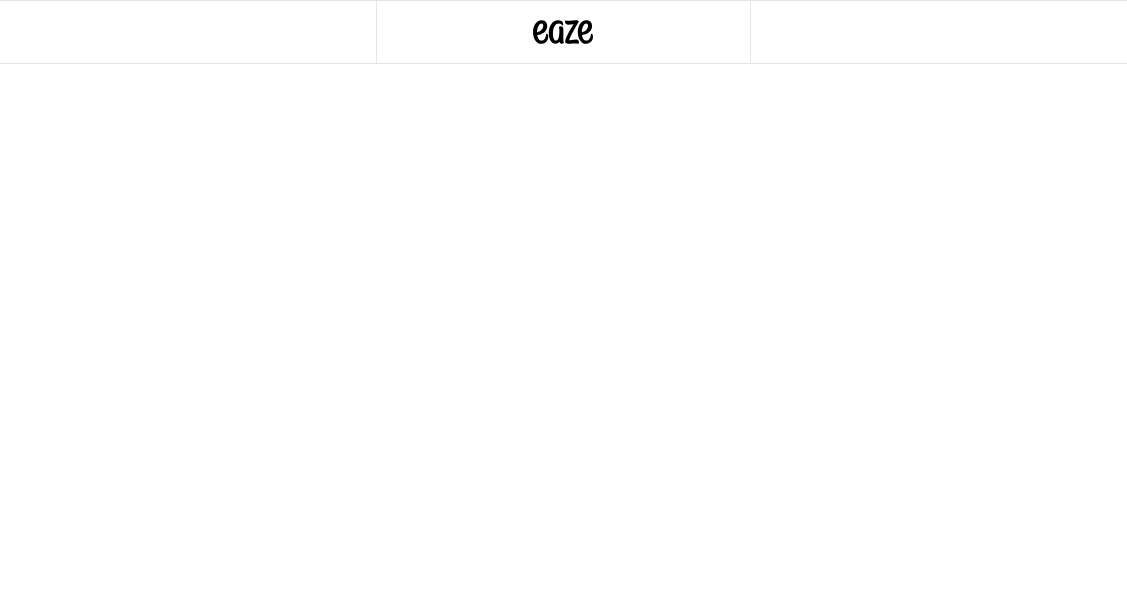scroll, scrollTop: 0, scrollLeft: 0, axis: both 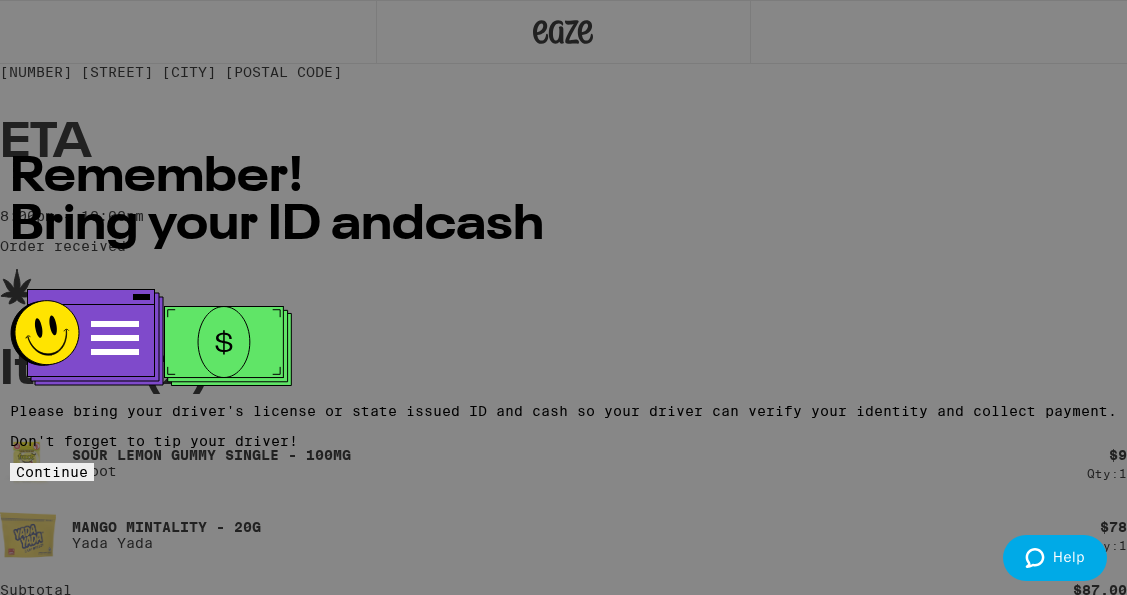 click on "Continue" at bounding box center [52, 472] 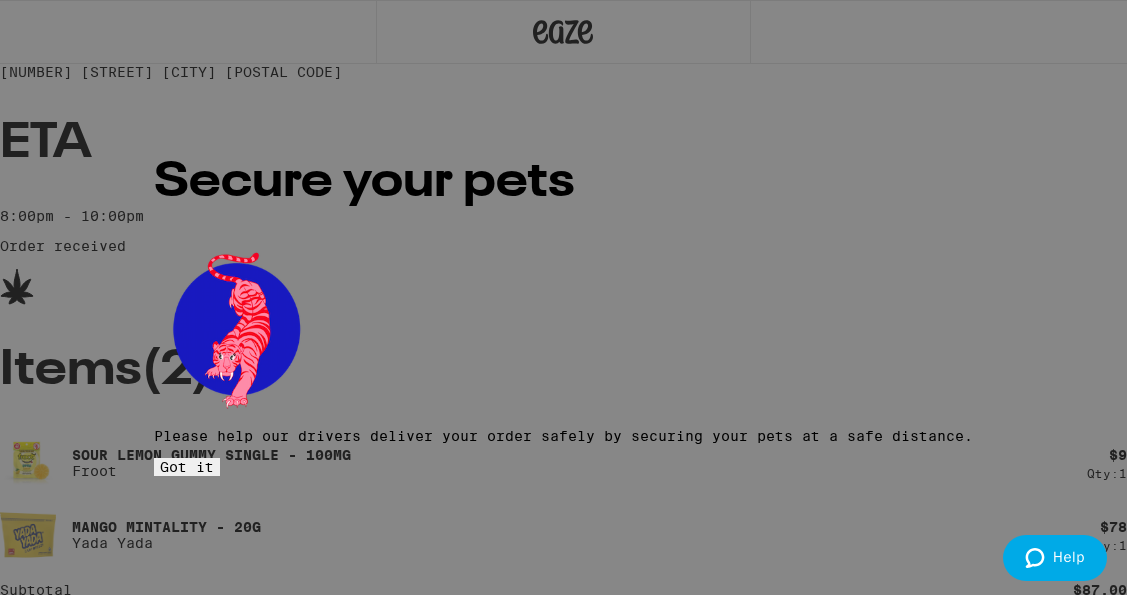 click on "Got it" at bounding box center (187, 467) 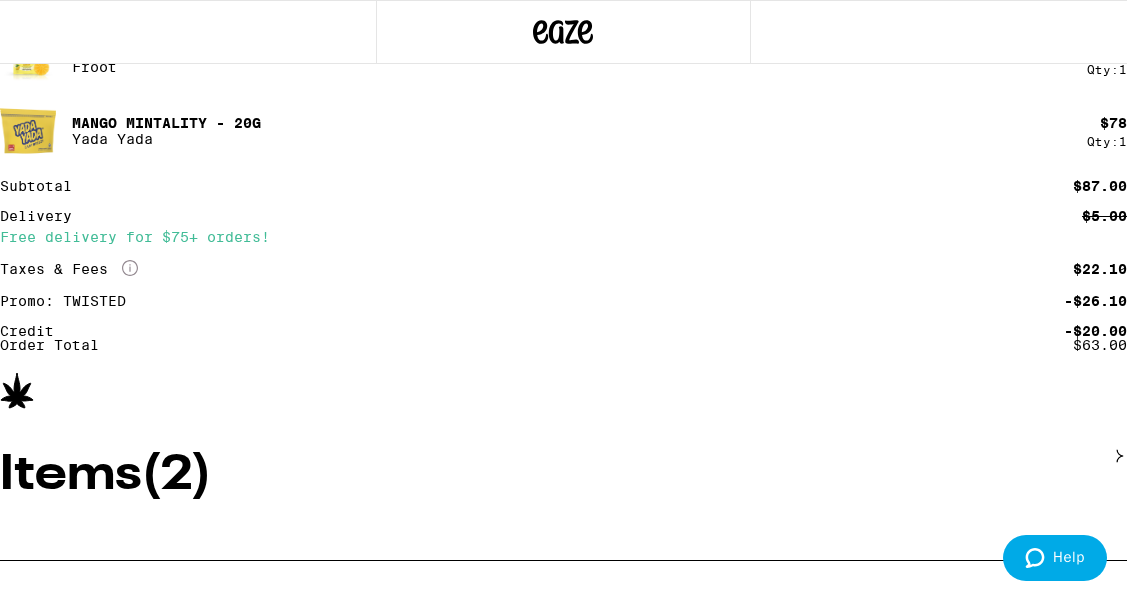 scroll, scrollTop: 494, scrollLeft: 0, axis: vertical 